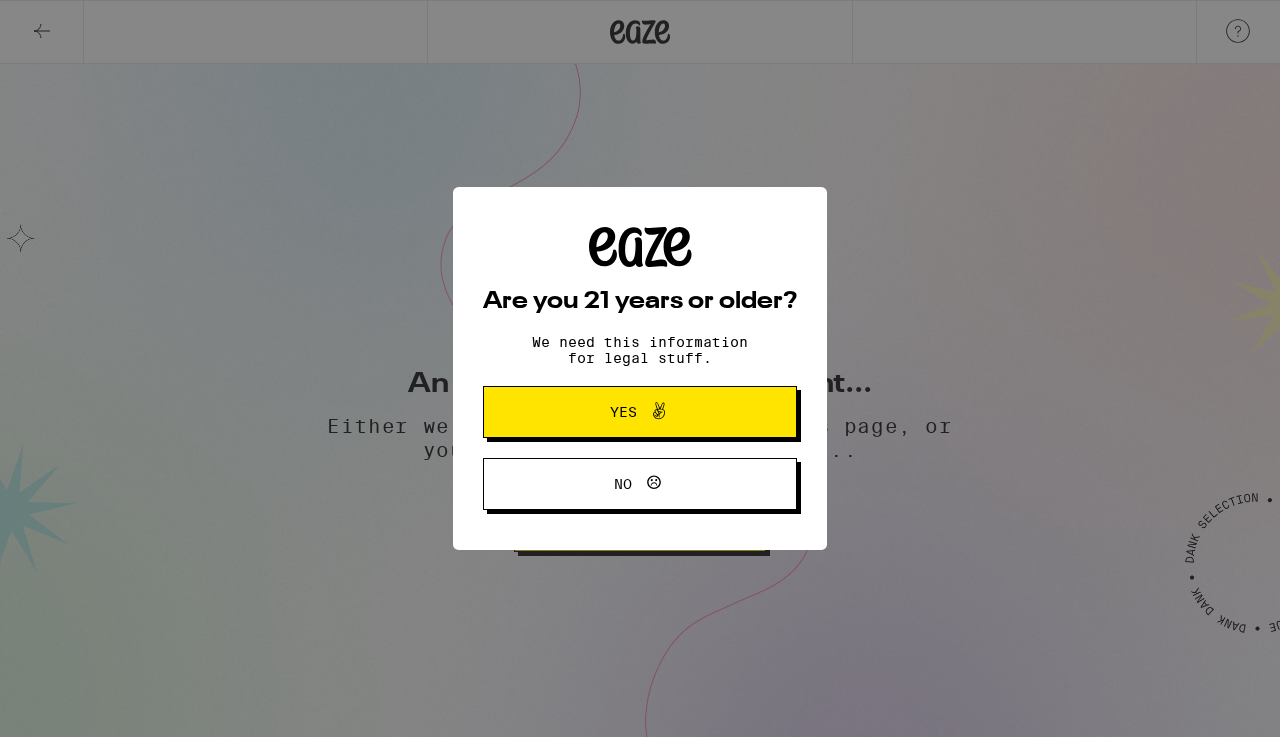 scroll, scrollTop: 0, scrollLeft: 0, axis: both 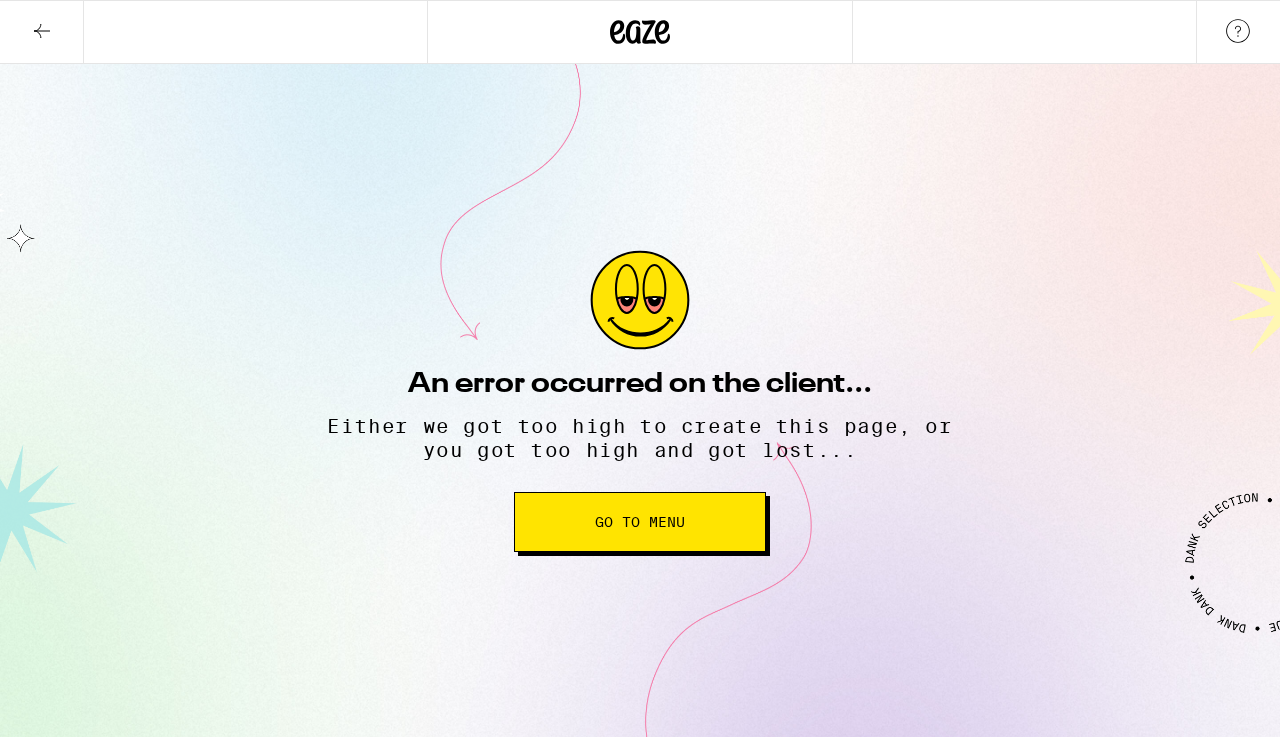 click on "Go to Menu" at bounding box center [640, 522] 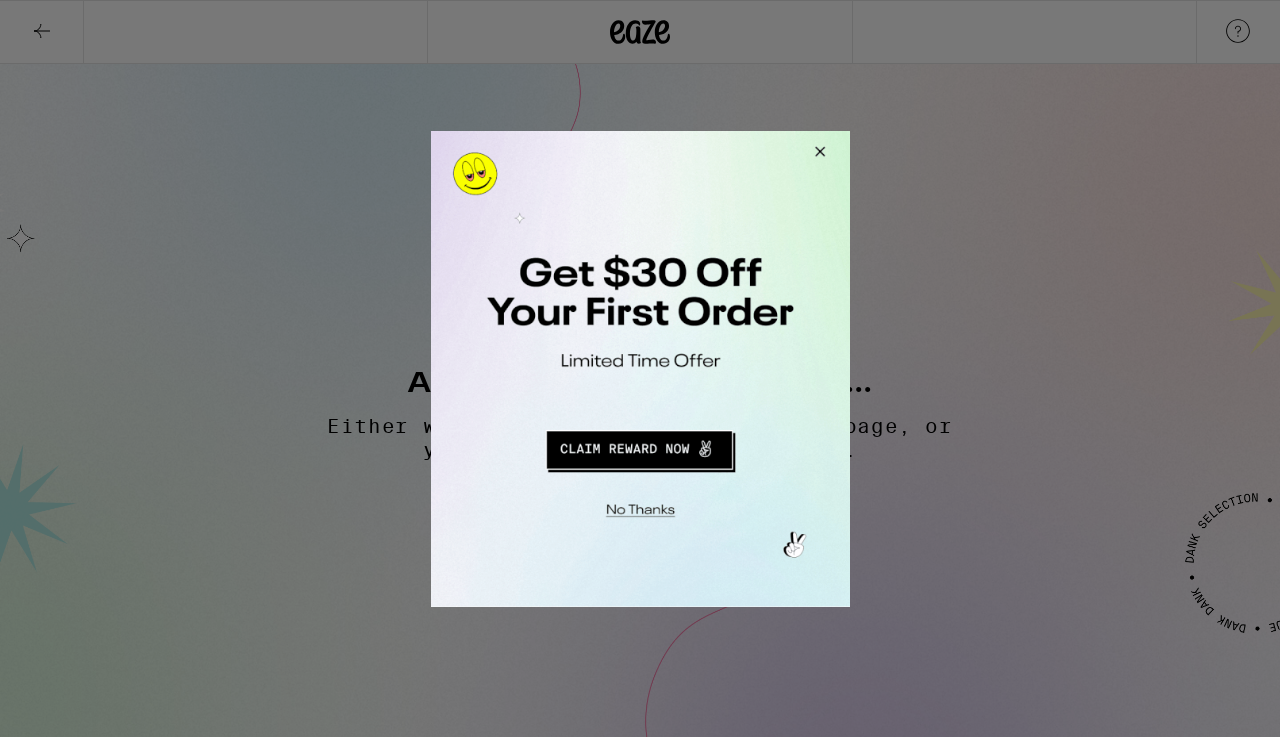 click at bounding box center (638, 446) 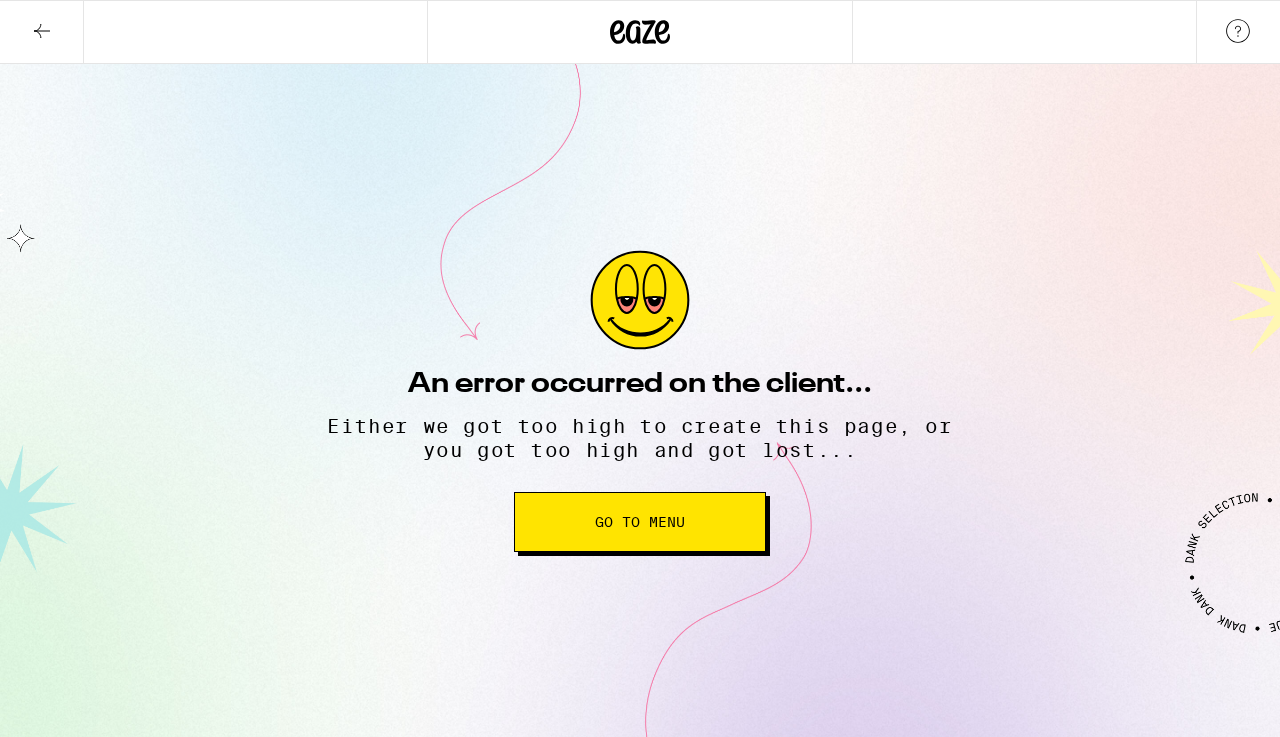 scroll, scrollTop: 0, scrollLeft: 0, axis: both 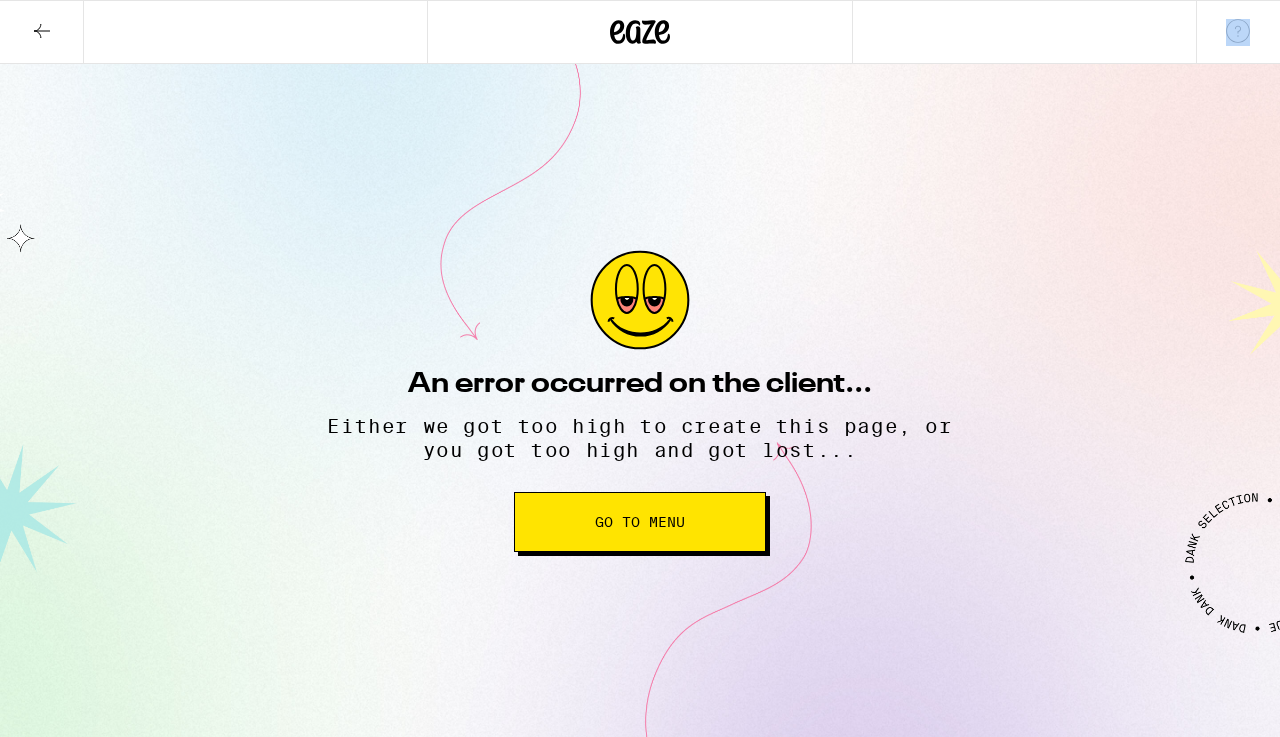 click at bounding box center [640, 32] 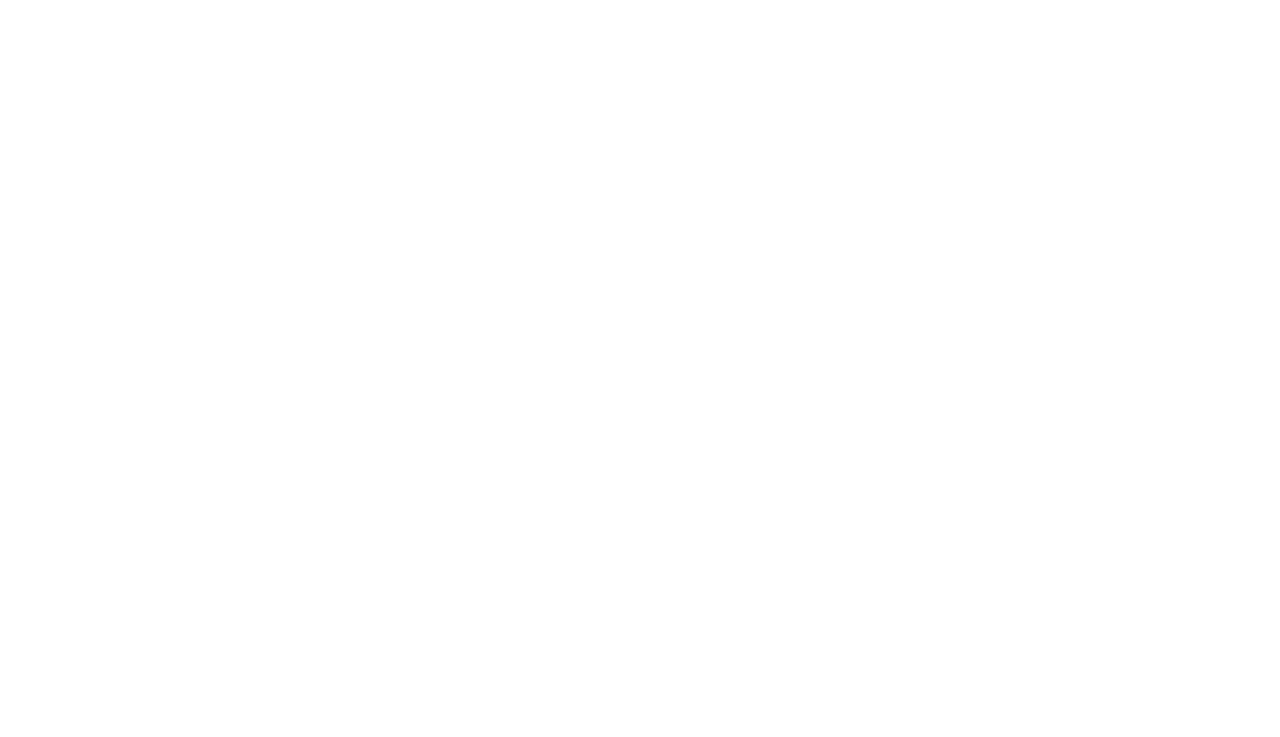 scroll, scrollTop: 0, scrollLeft: 0, axis: both 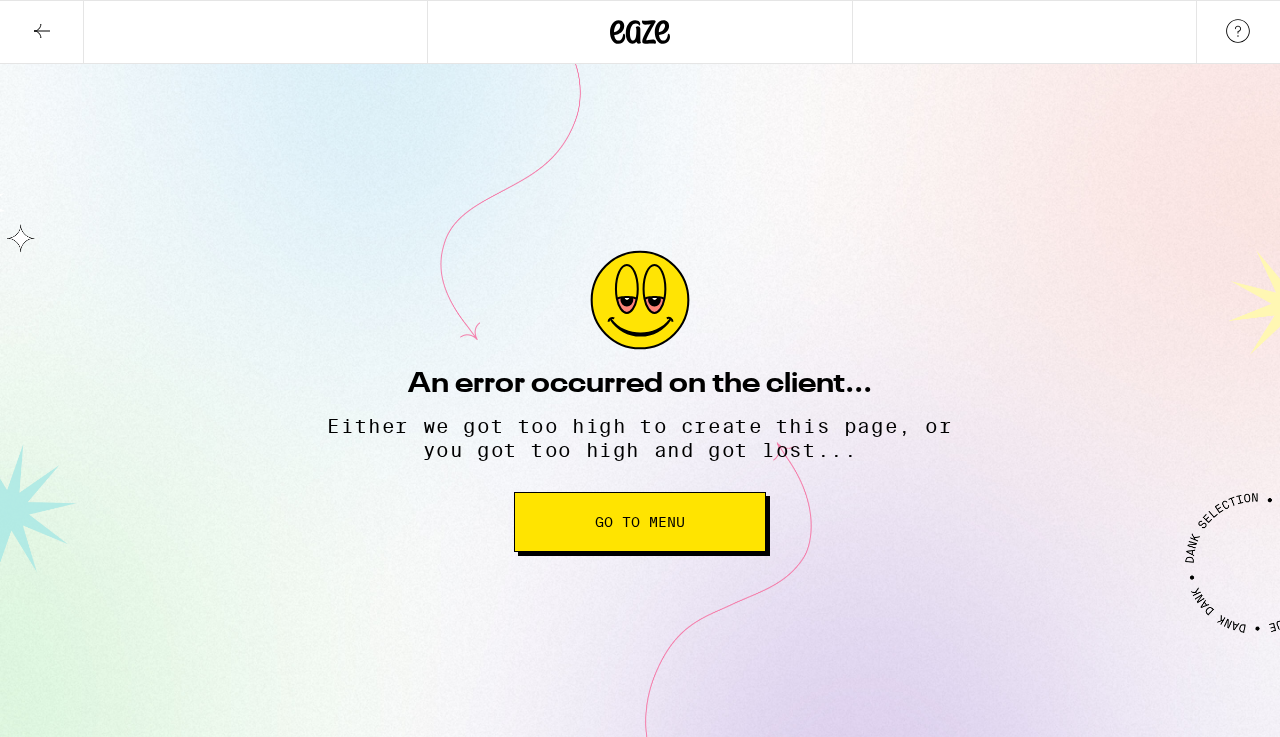 click on "Go to Menu" at bounding box center (640, 522) 